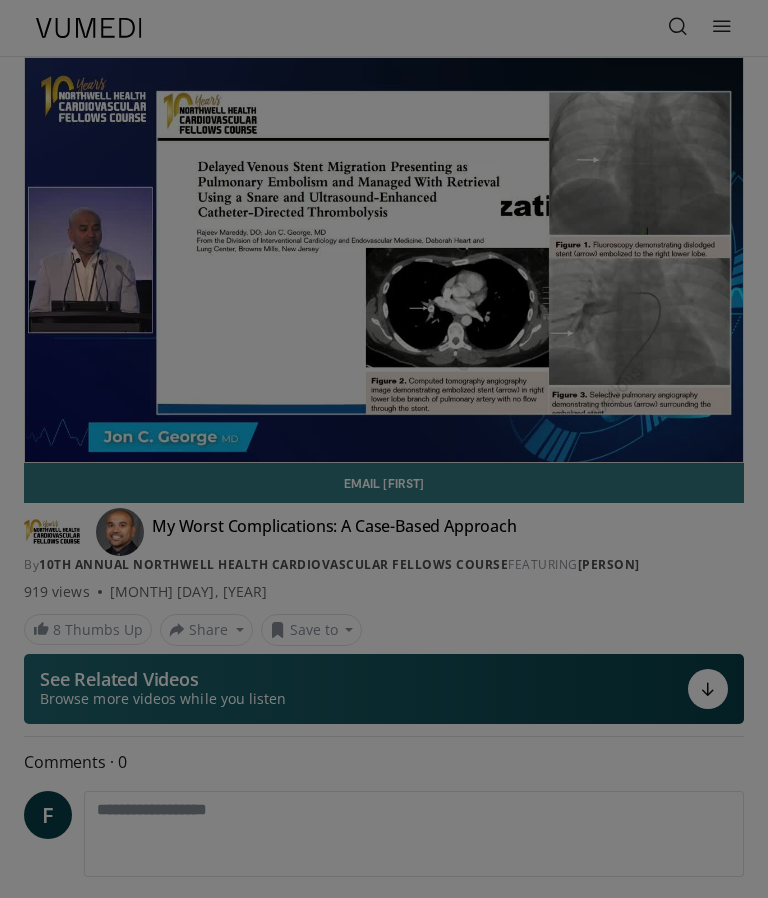 scroll, scrollTop: 0, scrollLeft: 0, axis: both 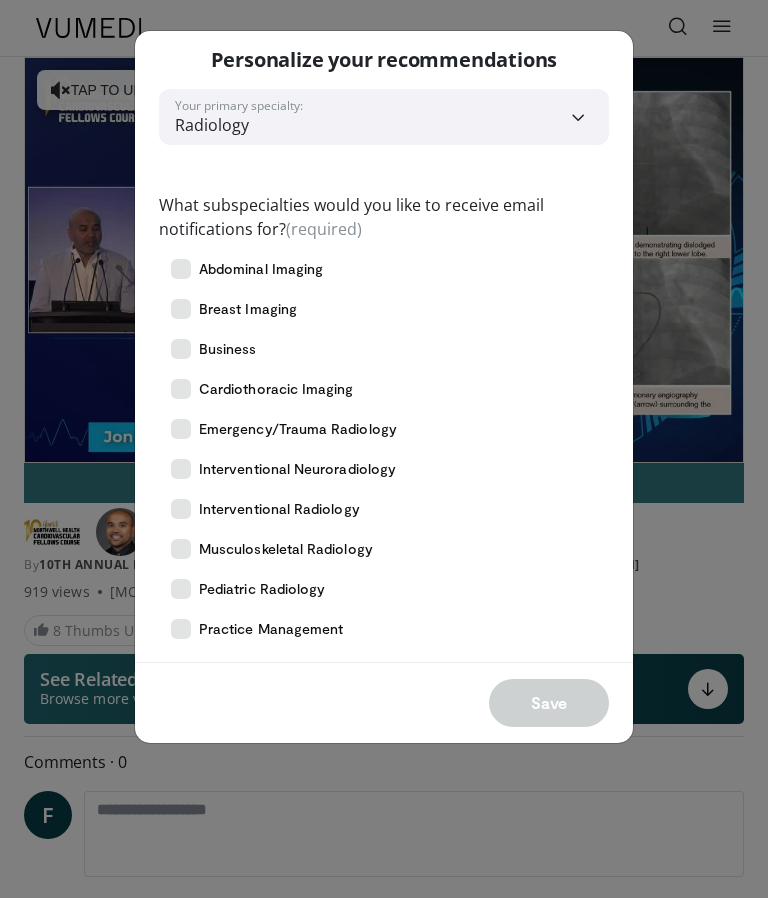 click at bounding box center [181, 509] 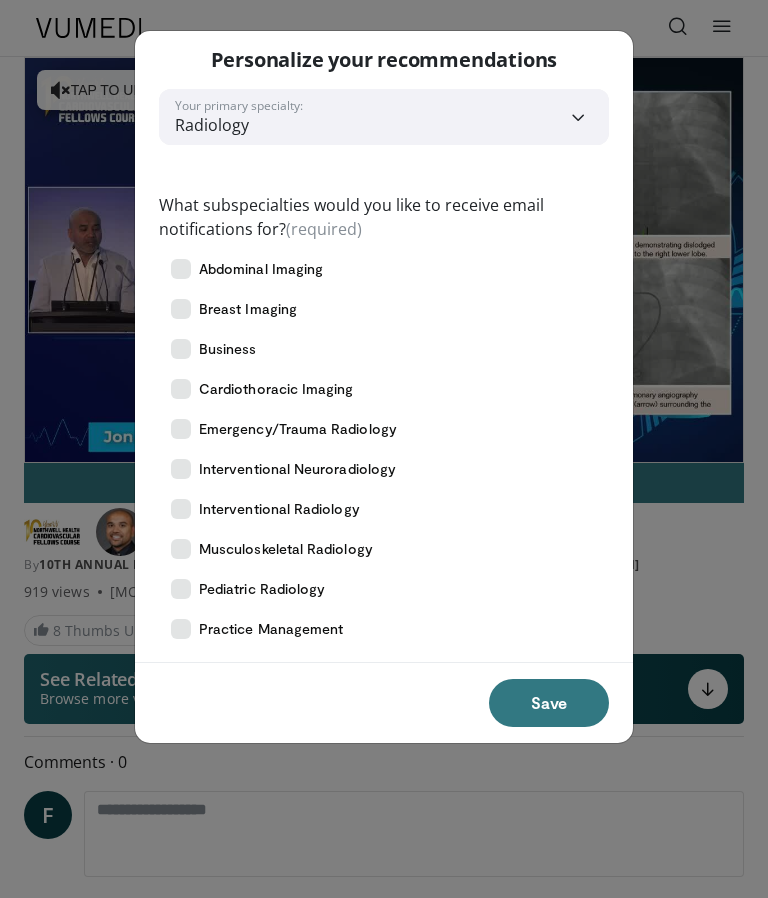 click on "Save" at bounding box center [549, 703] 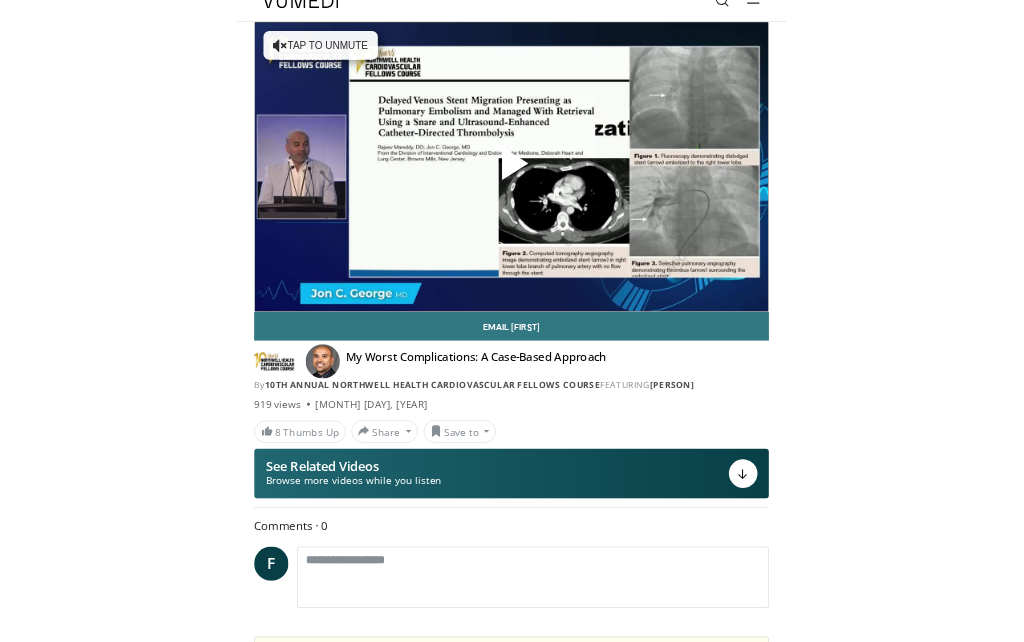 scroll, scrollTop: 0, scrollLeft: 0, axis: both 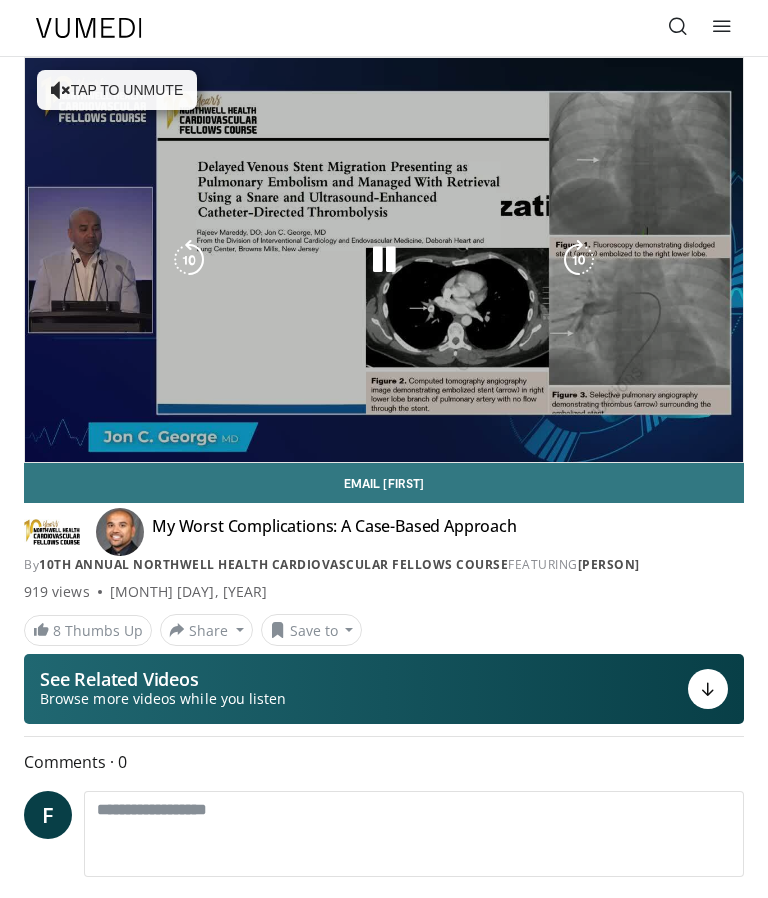 click on "10 seconds
Tap to unmute" at bounding box center (384, 260) 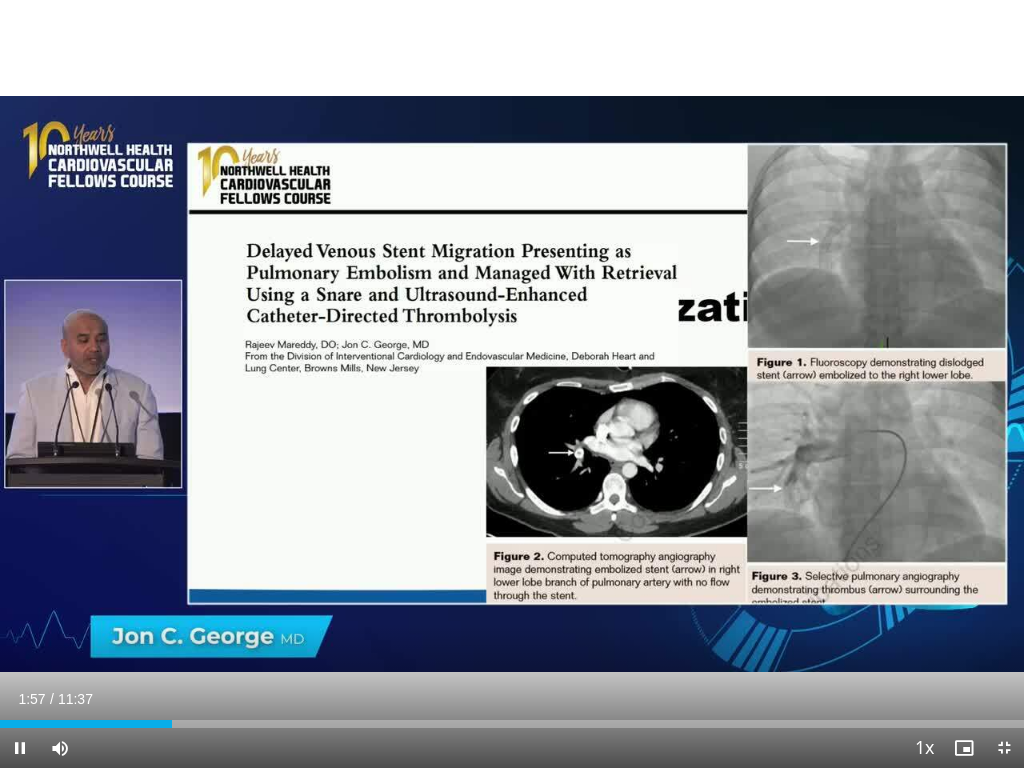click on "10 seconds
Tap to unmute" at bounding box center (512, 384) 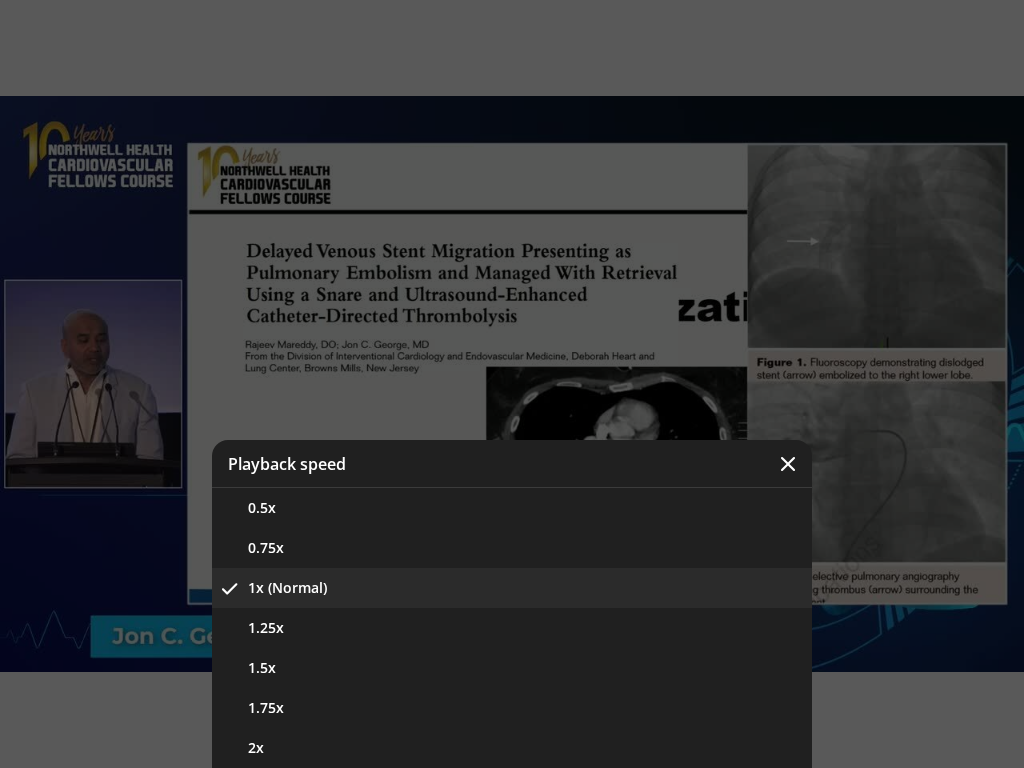 click on "1.25x" at bounding box center [512, 628] 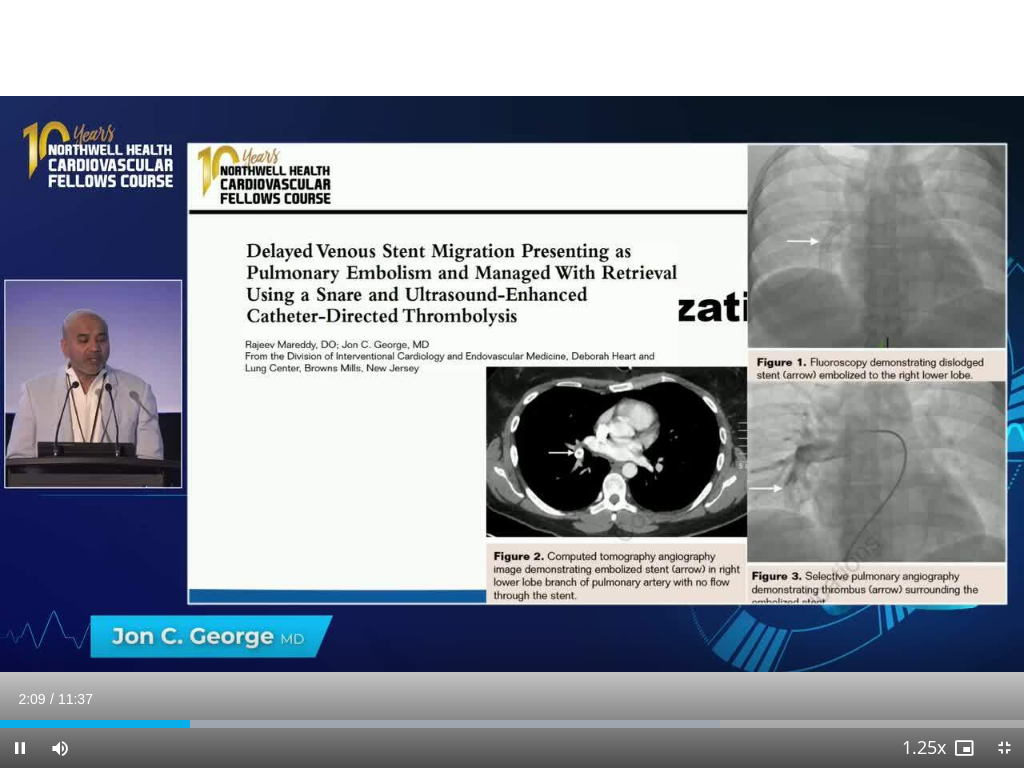 click on "Playback Rate" at bounding box center (924, 748) 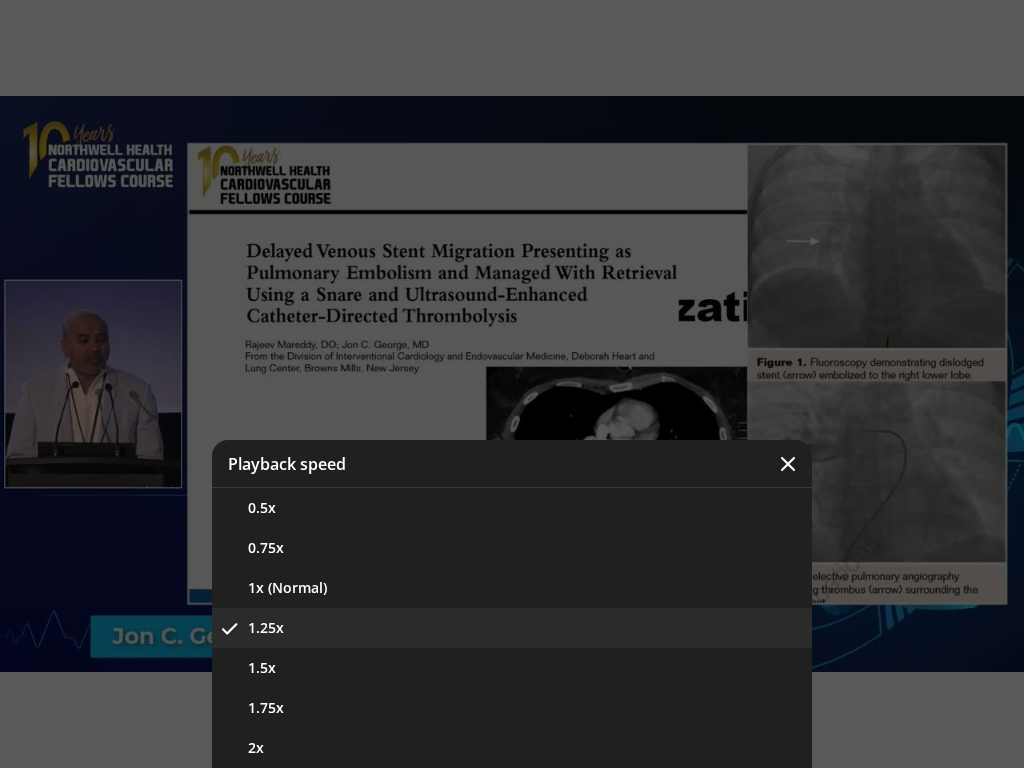 click on "1x (Normal)" at bounding box center [512, 588] 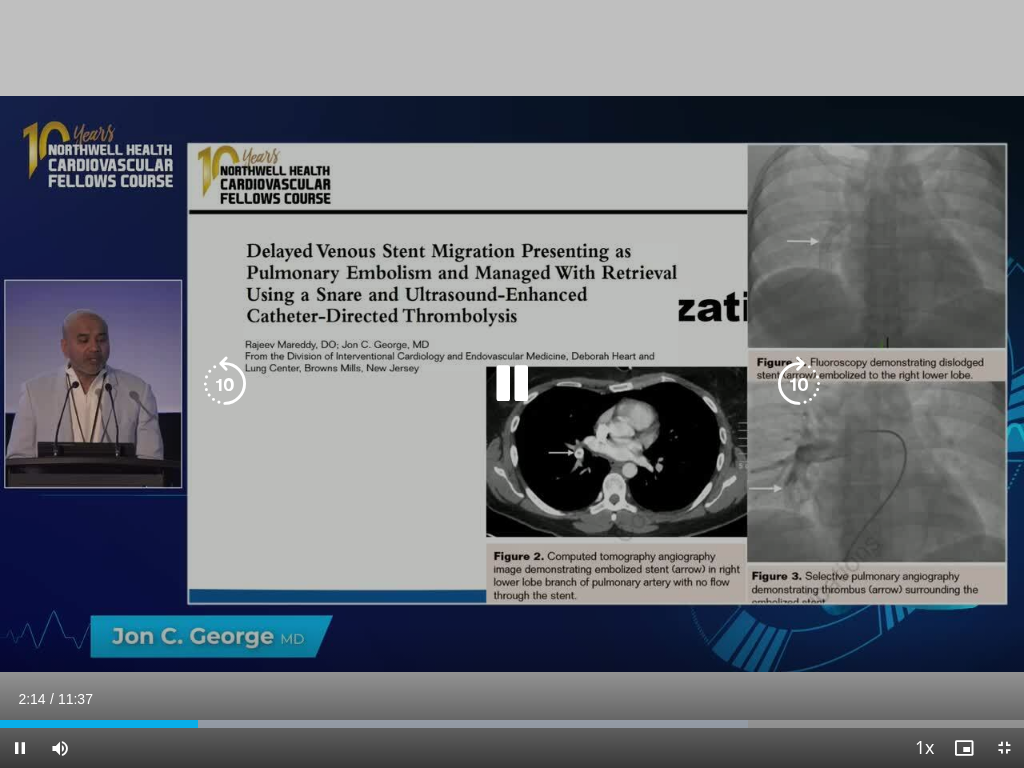 click at bounding box center [99, 724] 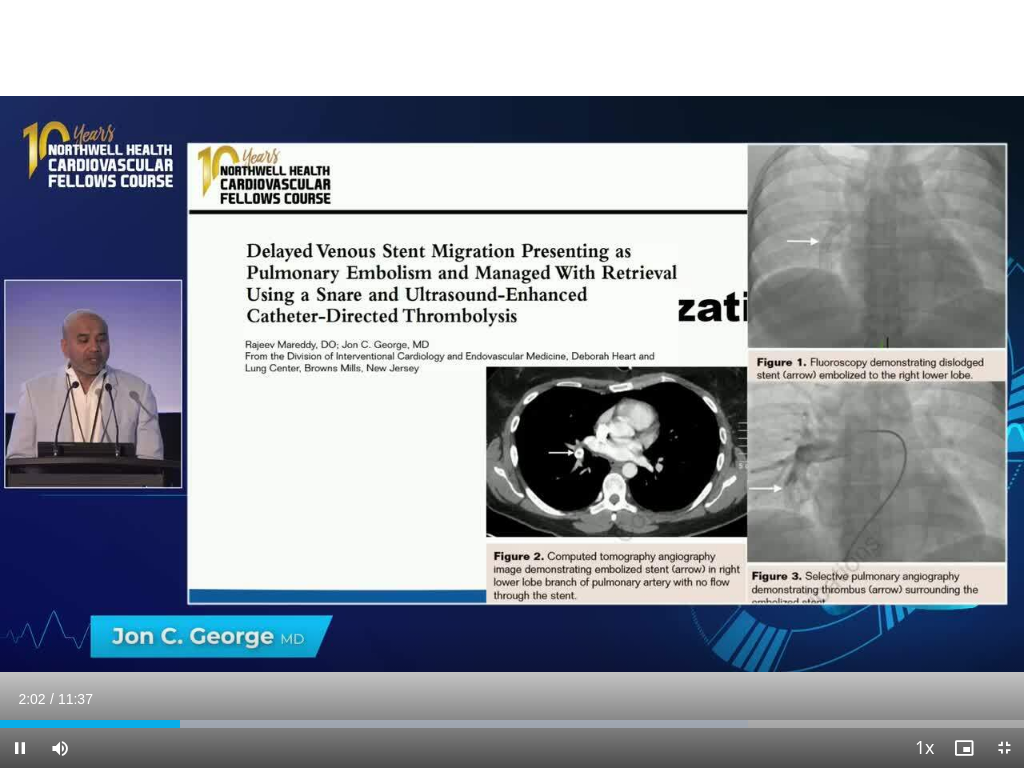 click on "10 seconds
Tap to unmute" at bounding box center (512, 384) 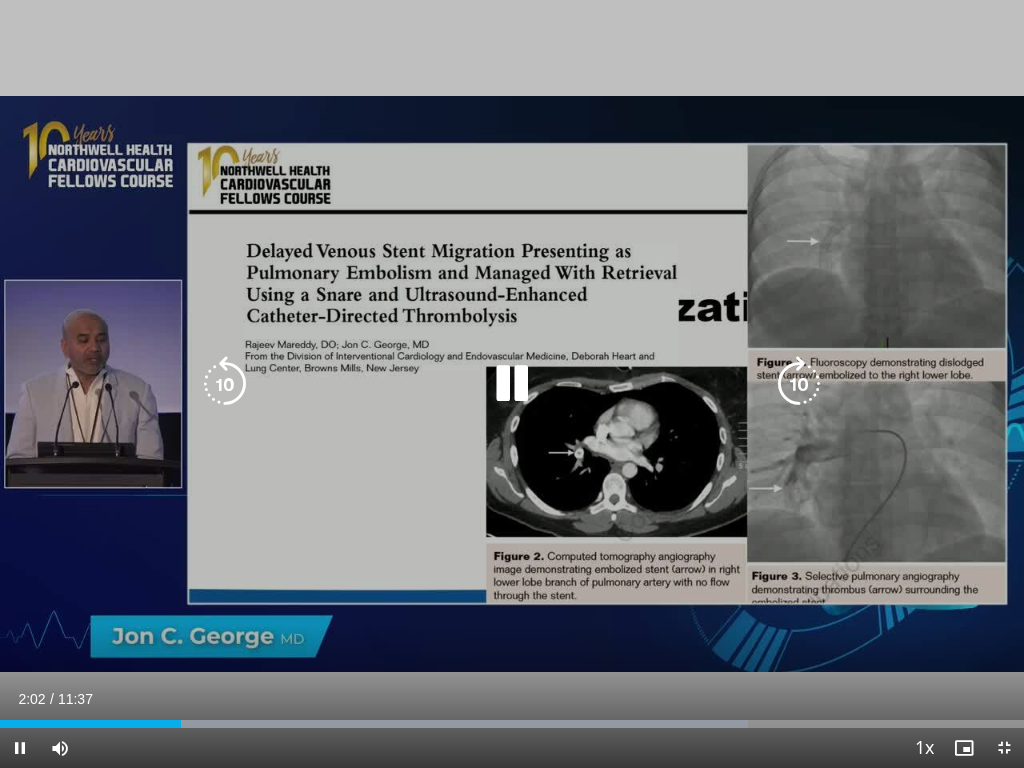 click at bounding box center [225, 384] 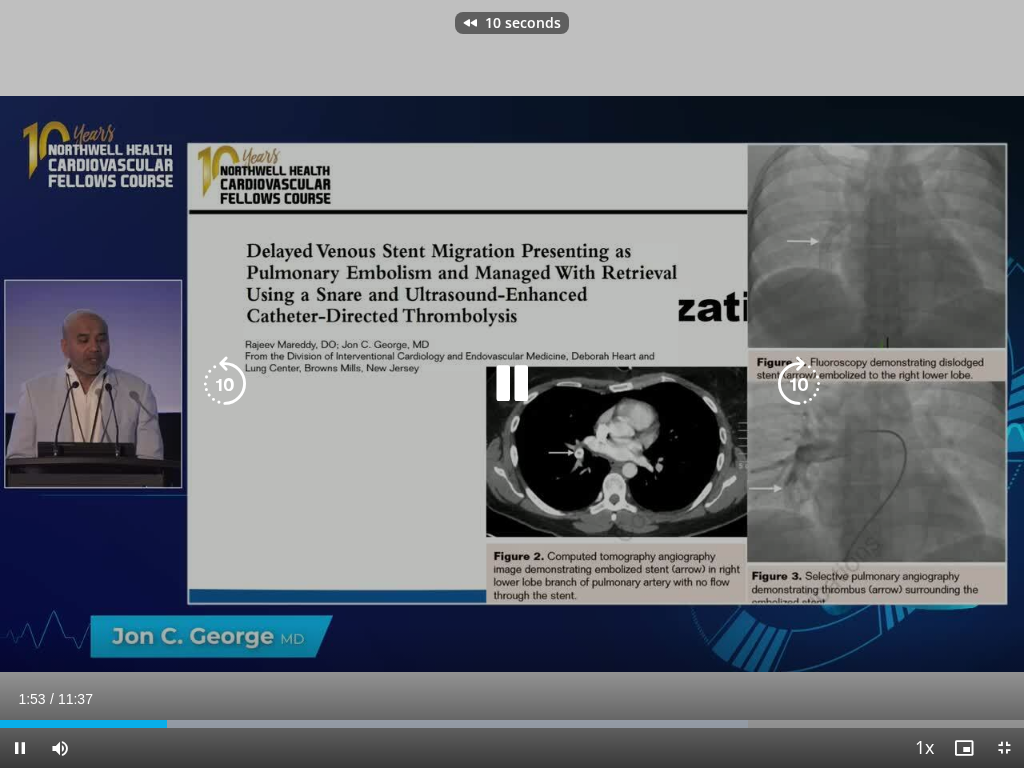 click at bounding box center [225, 384] 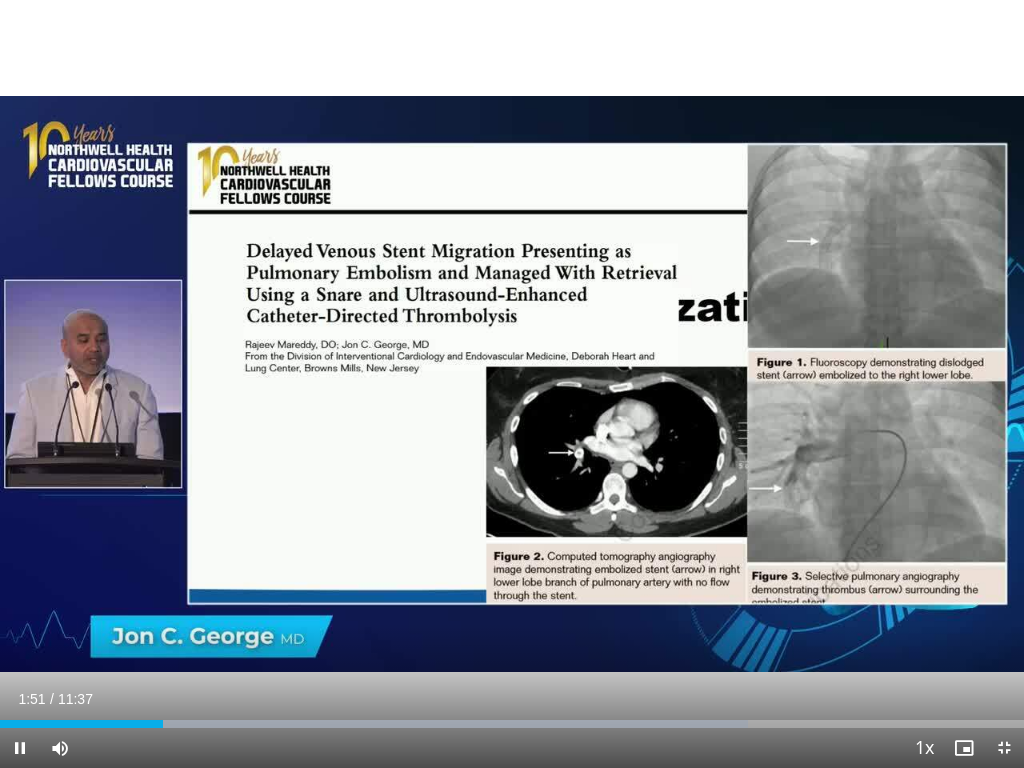 click at bounding box center [1004, 748] 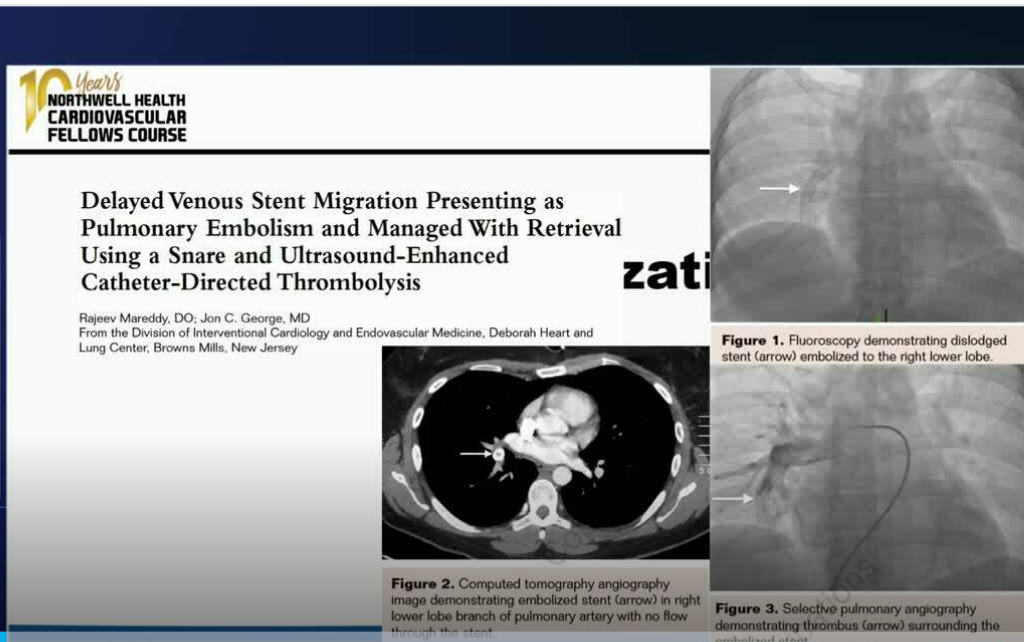 click at bounding box center (345, 272) 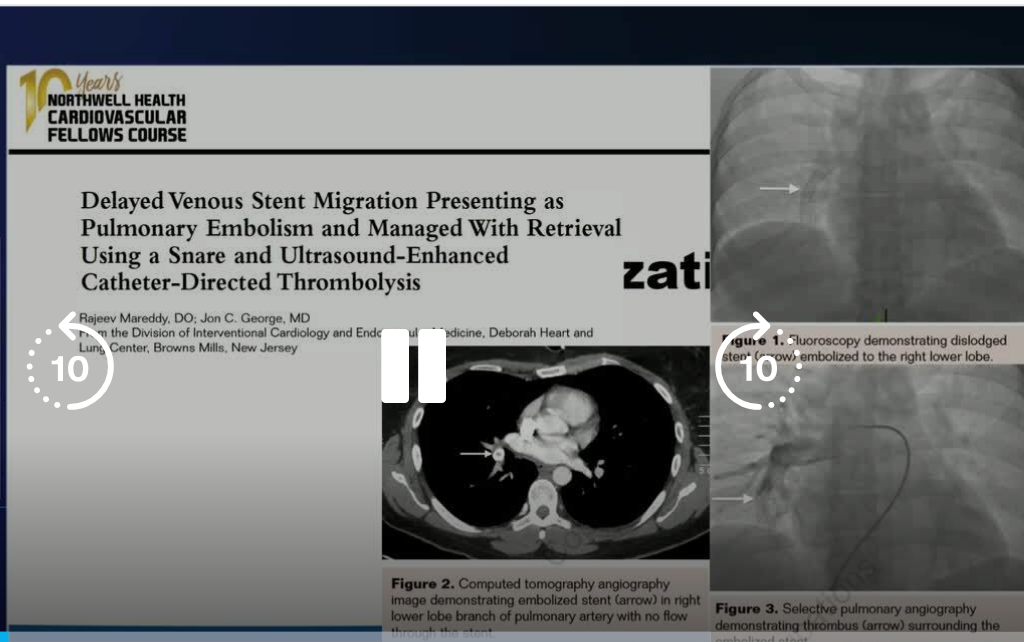 click at bounding box center [344, 272] 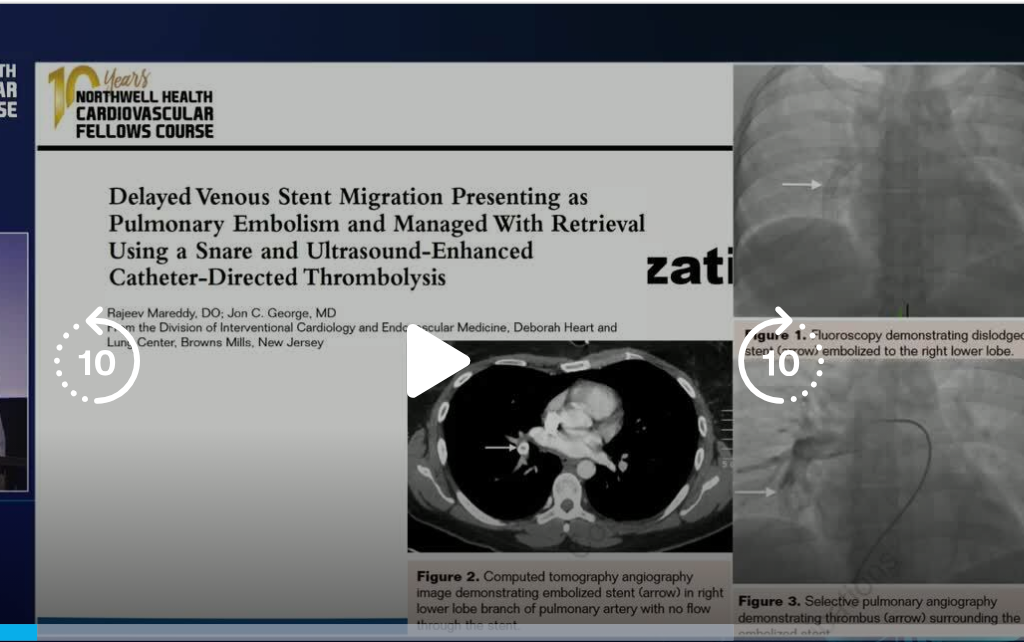 click at bounding box center [178, 272] 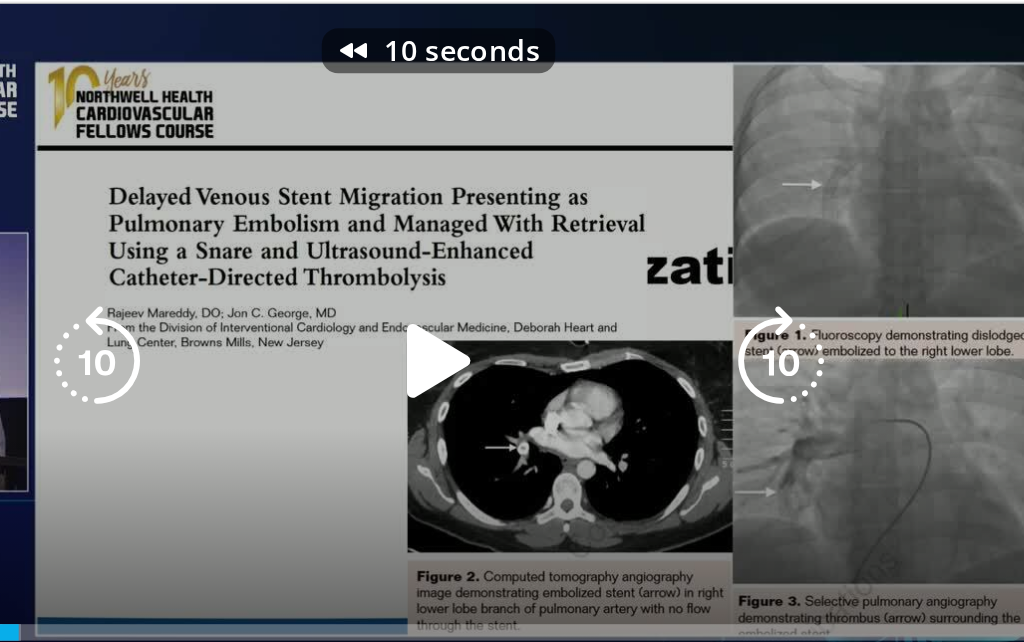 click at bounding box center (344, 272) 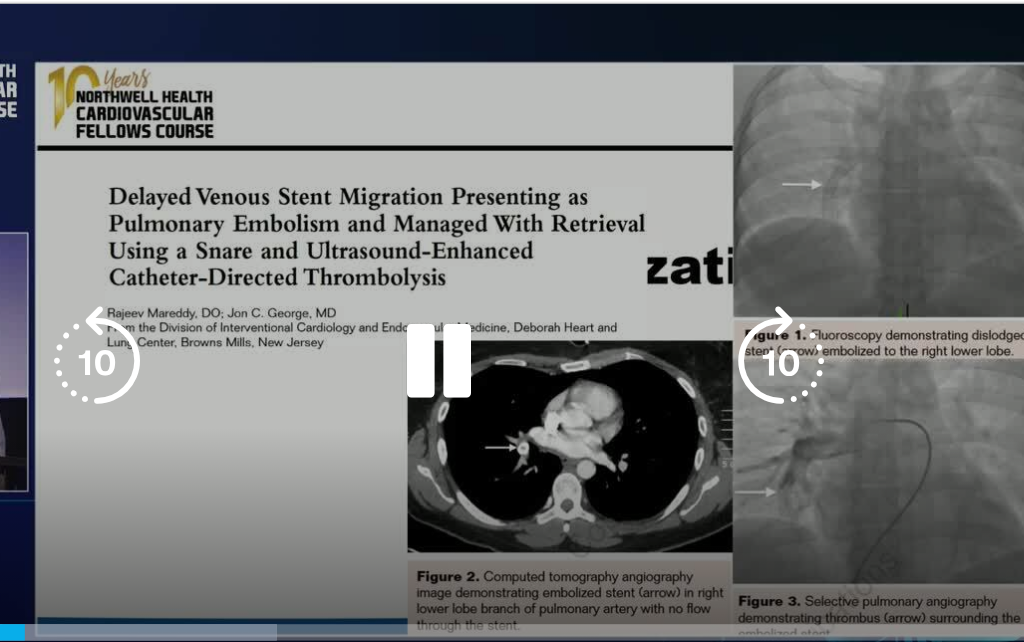 click at bounding box center [178, 272] 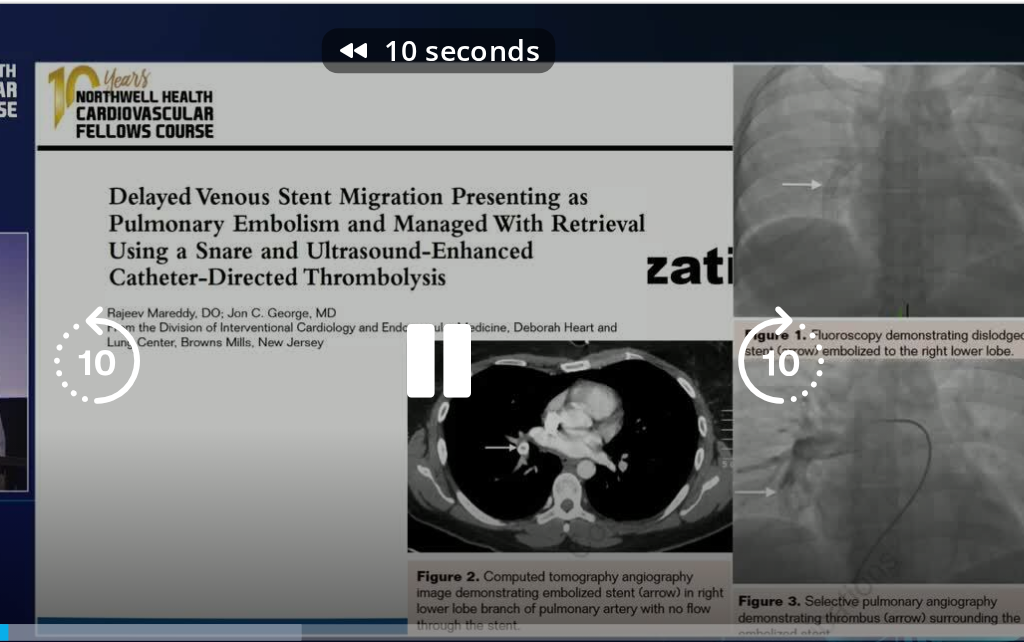 click at bounding box center (178, 272) 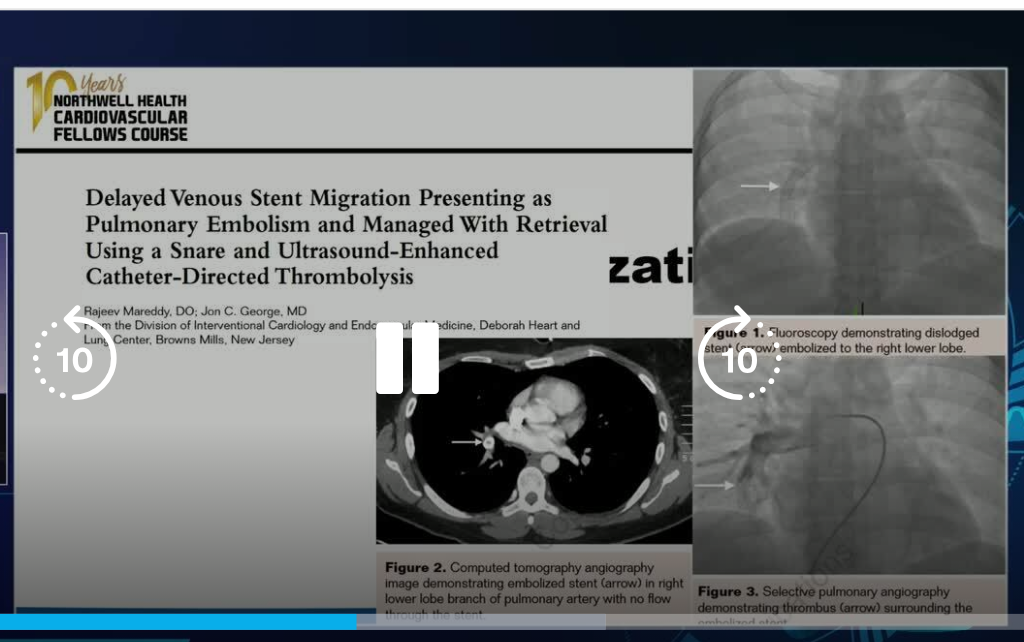 click at bounding box center [344, 272] 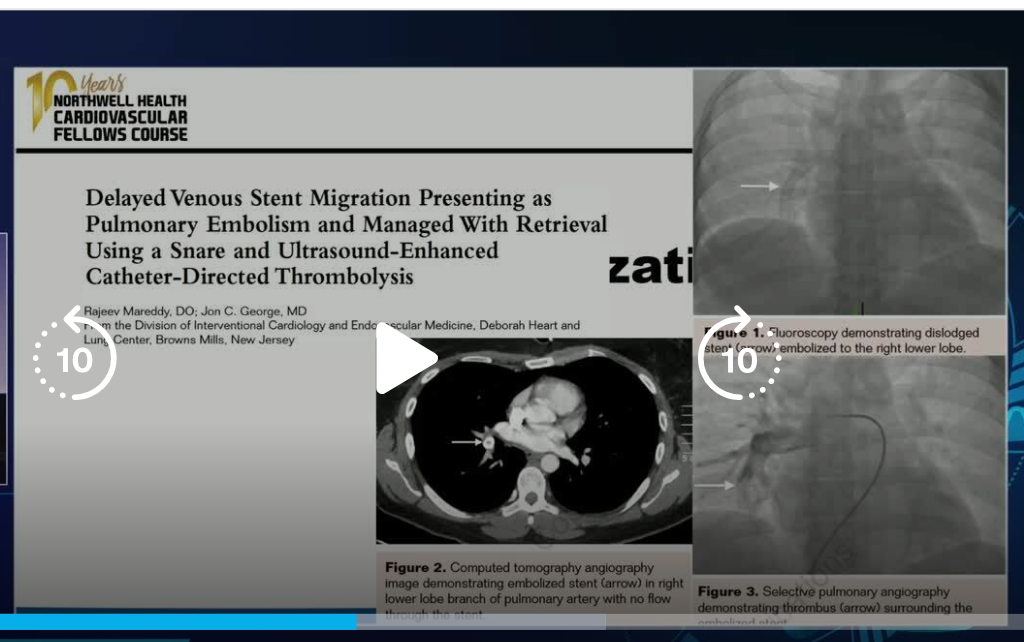 click on "20 seconds
Tap to unmute" at bounding box center (344, 272) 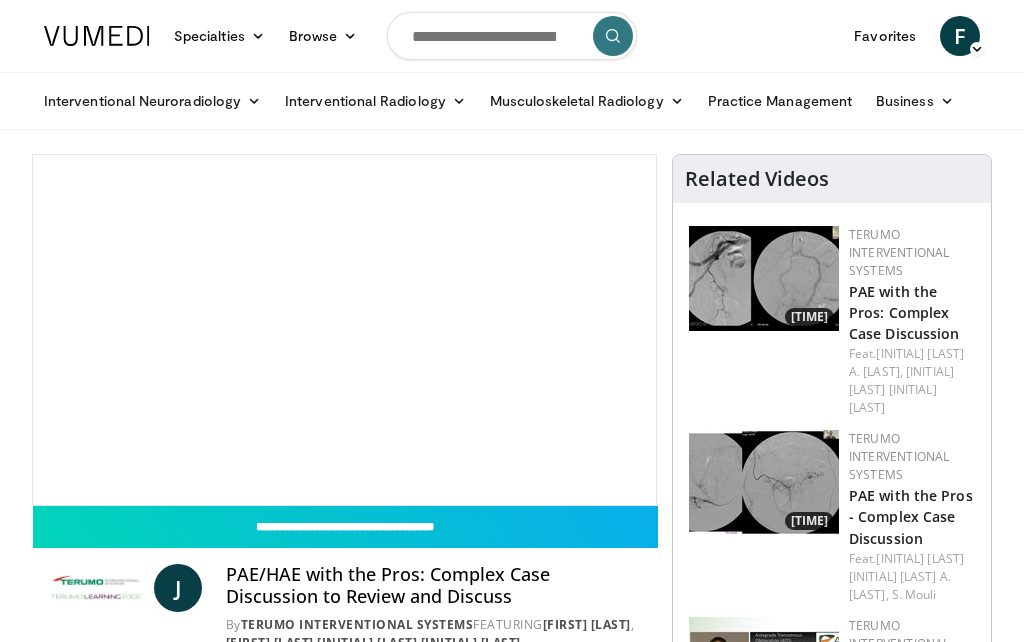 scroll, scrollTop: 0, scrollLeft: 0, axis: both 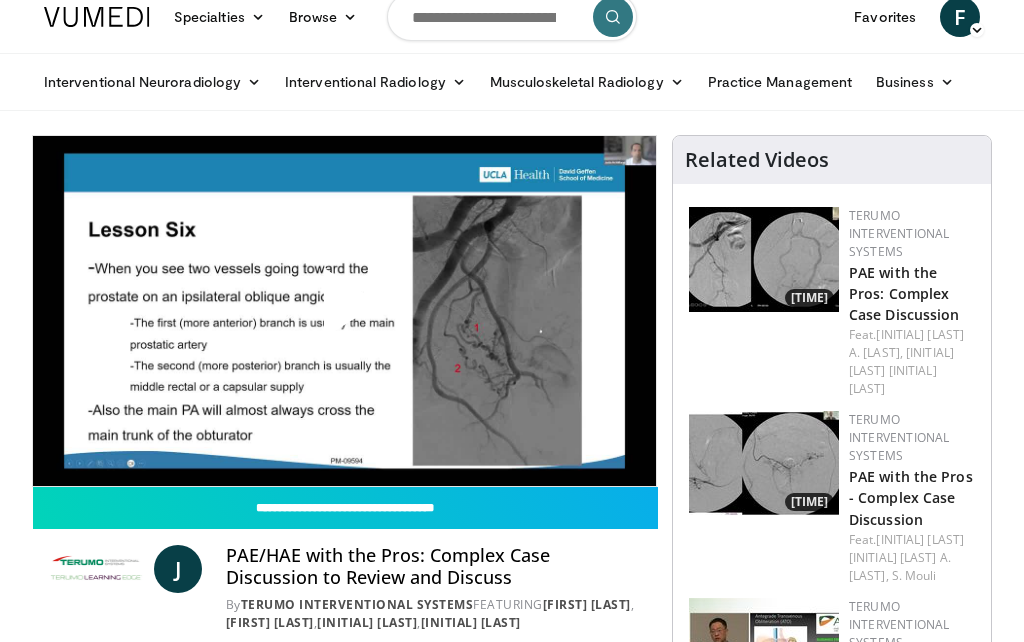 click on "F
[LAST]
[LAST]" at bounding box center [966, 17] 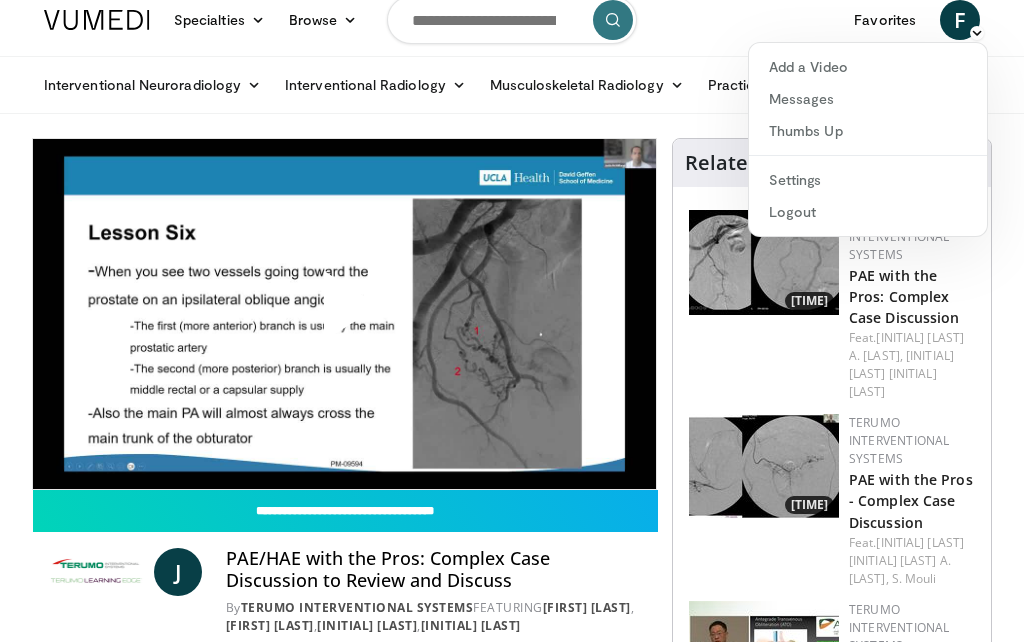 click on "Settings" at bounding box center (868, 180) 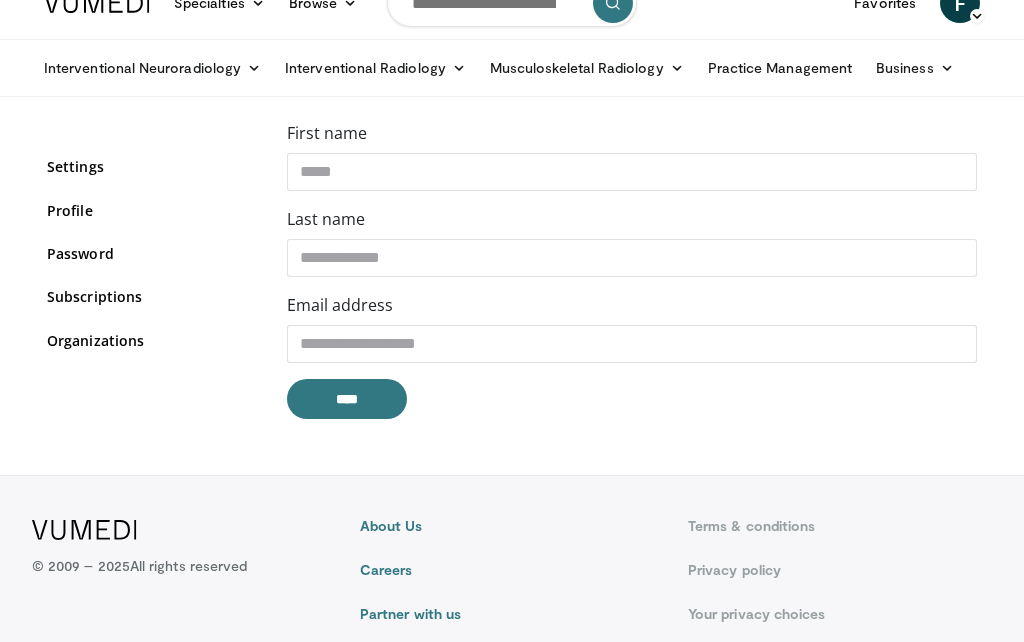 scroll, scrollTop: 0, scrollLeft: 0, axis: both 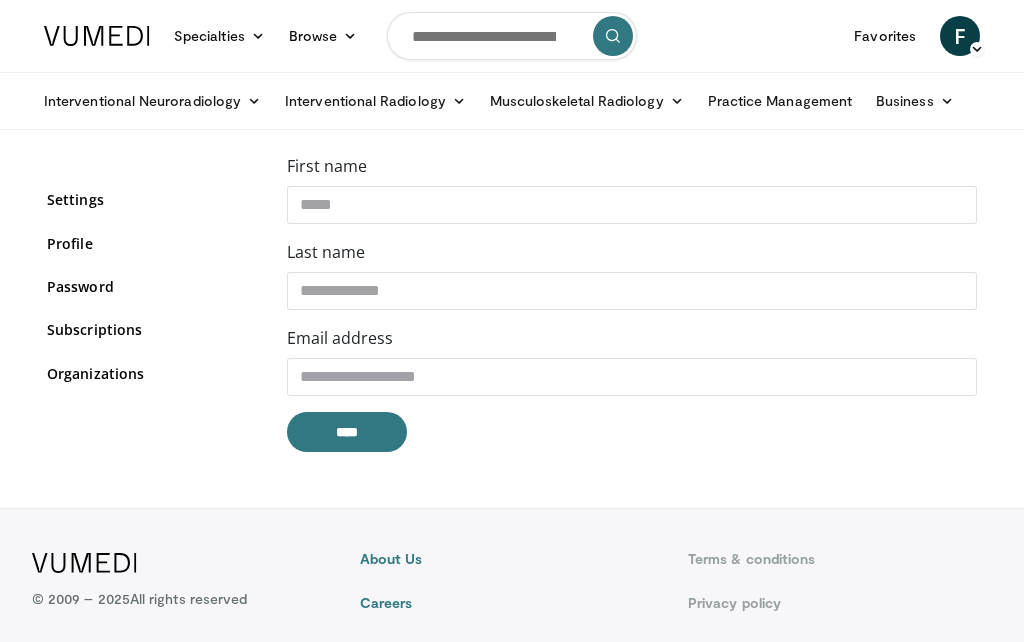 click on "****" at bounding box center [347, 432] 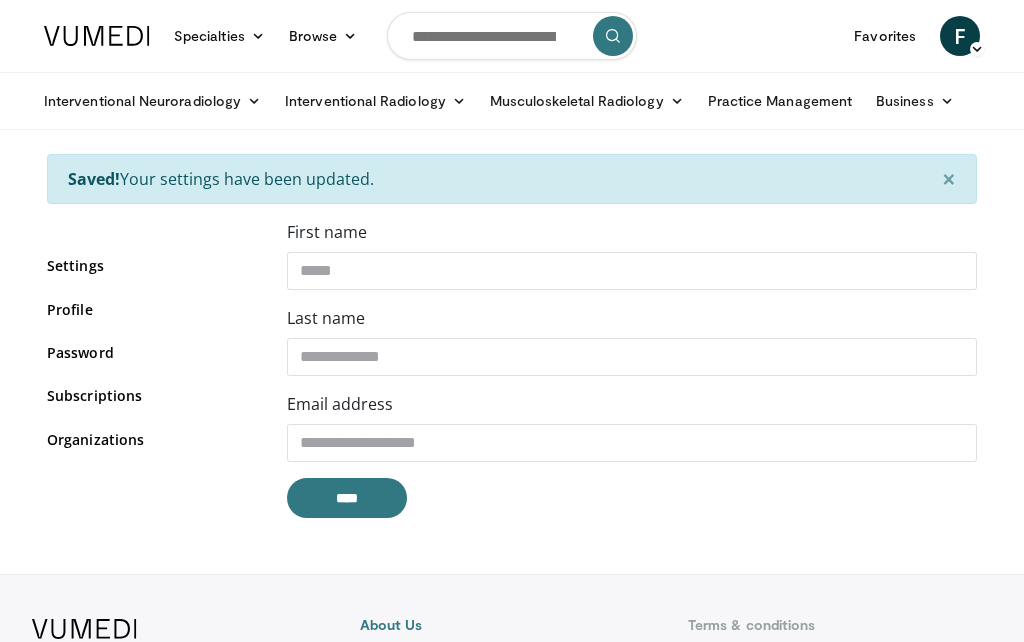 scroll, scrollTop: 0, scrollLeft: 0, axis: both 